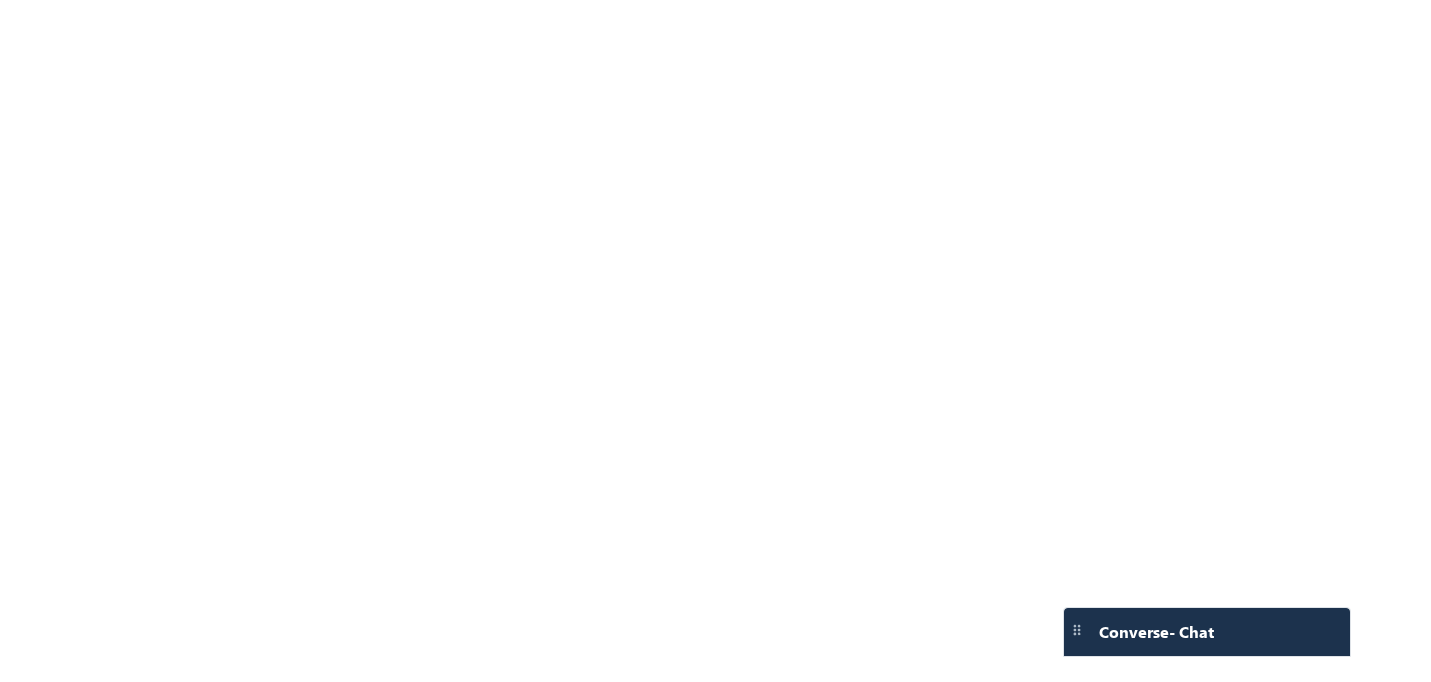 scroll, scrollTop: 0, scrollLeft: 0, axis: both 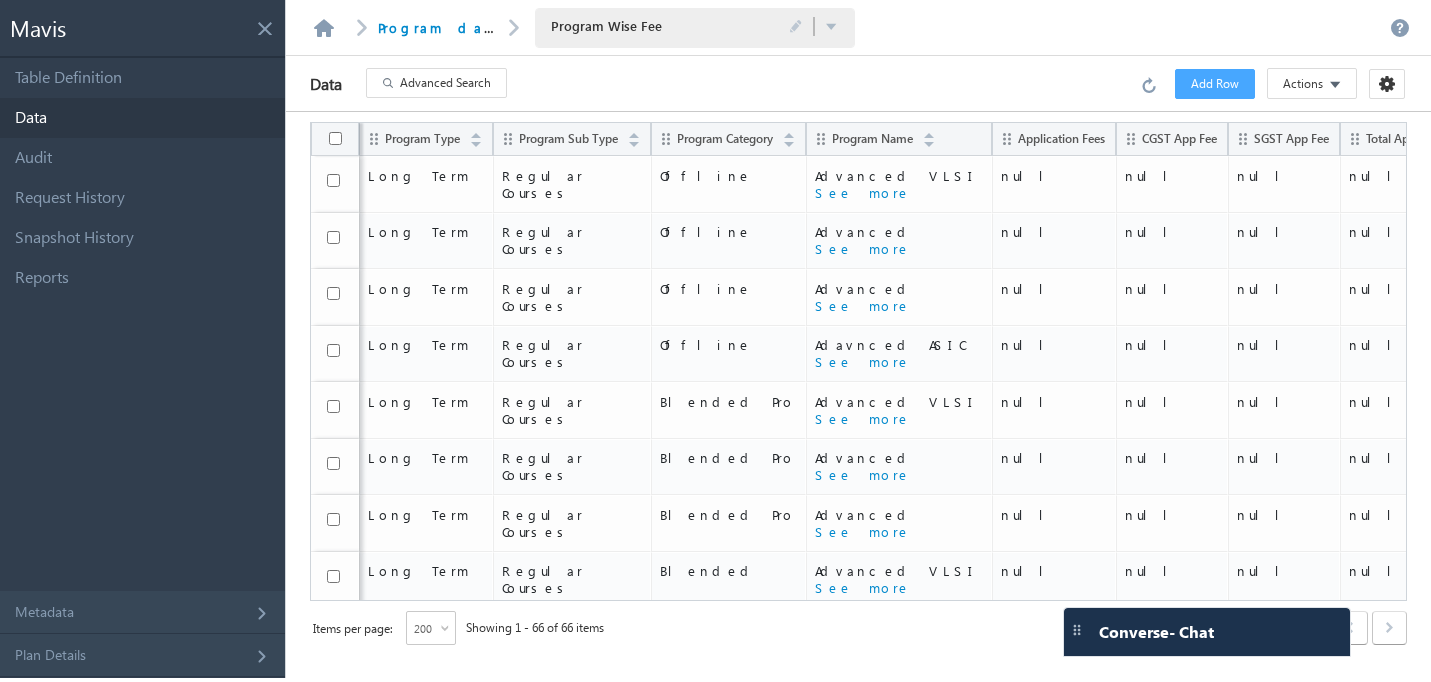 click at bounding box center [264, 24] 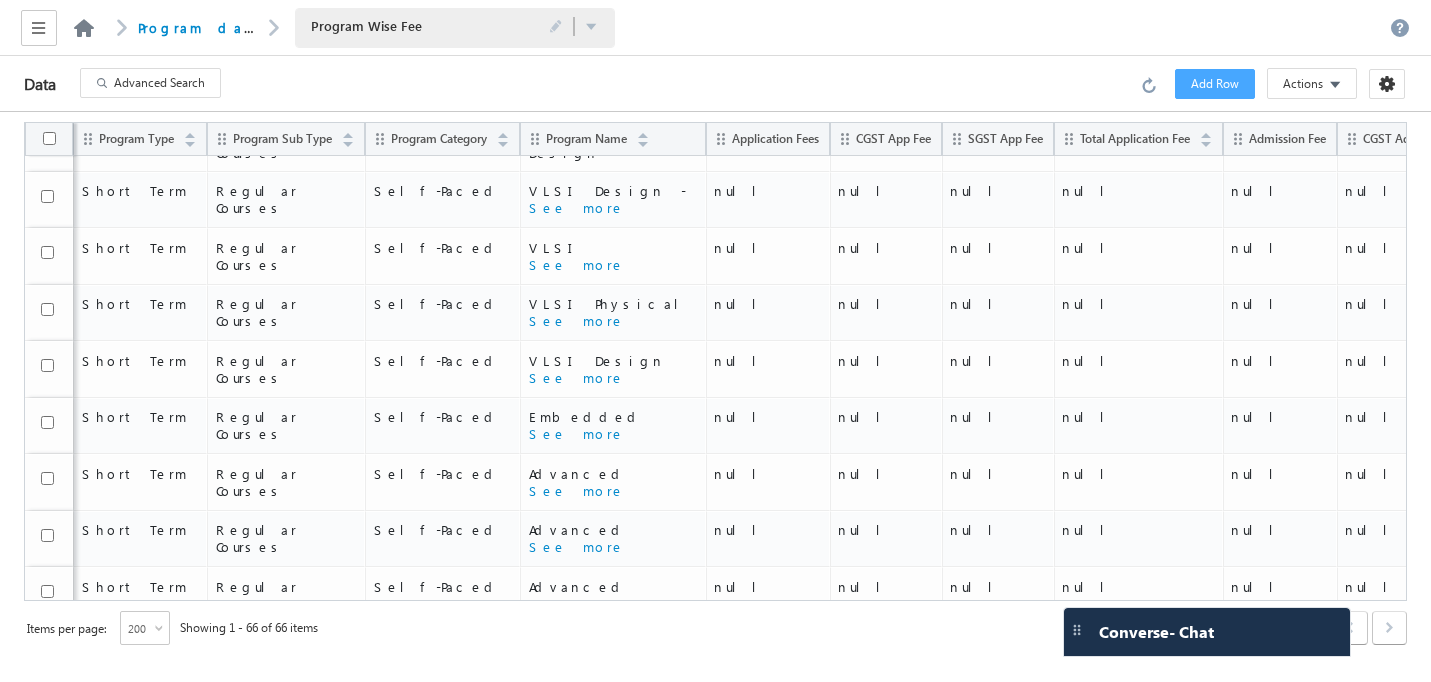 click at bounding box center (84, 28) 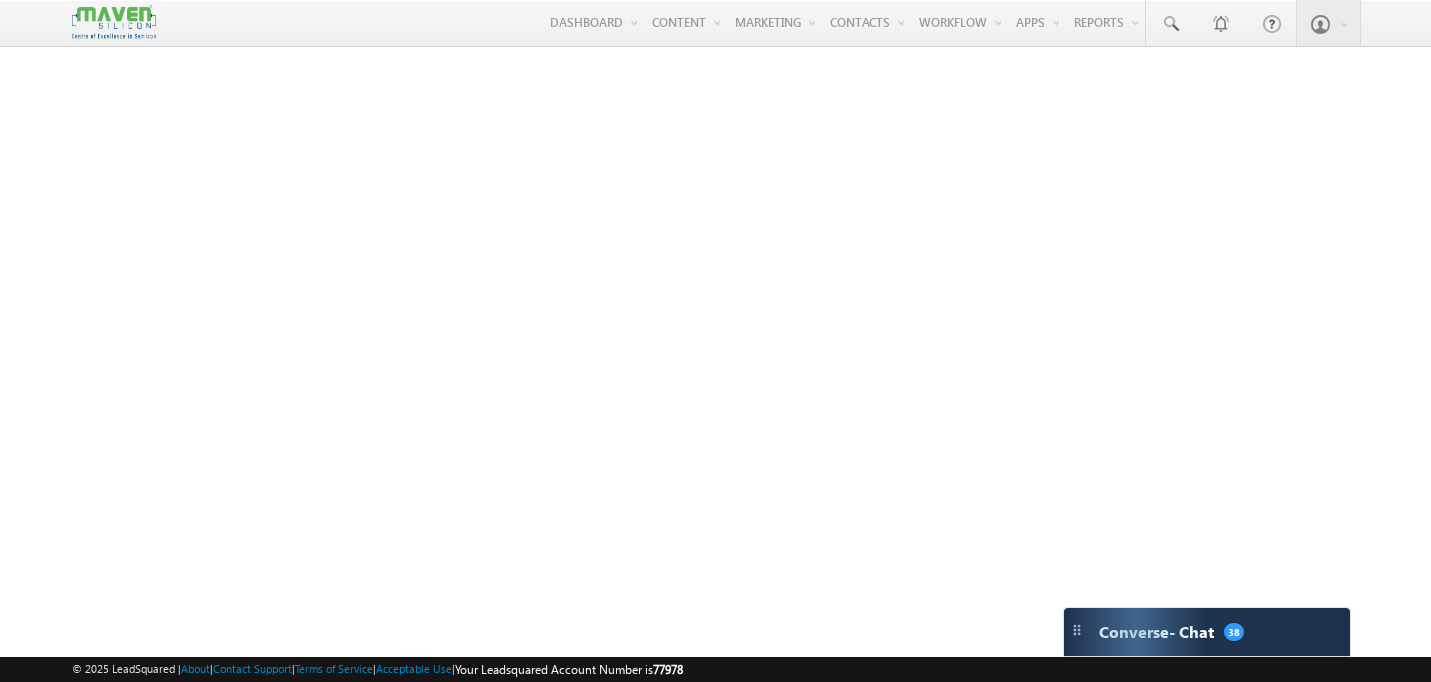 scroll, scrollTop: 0, scrollLeft: 0, axis: both 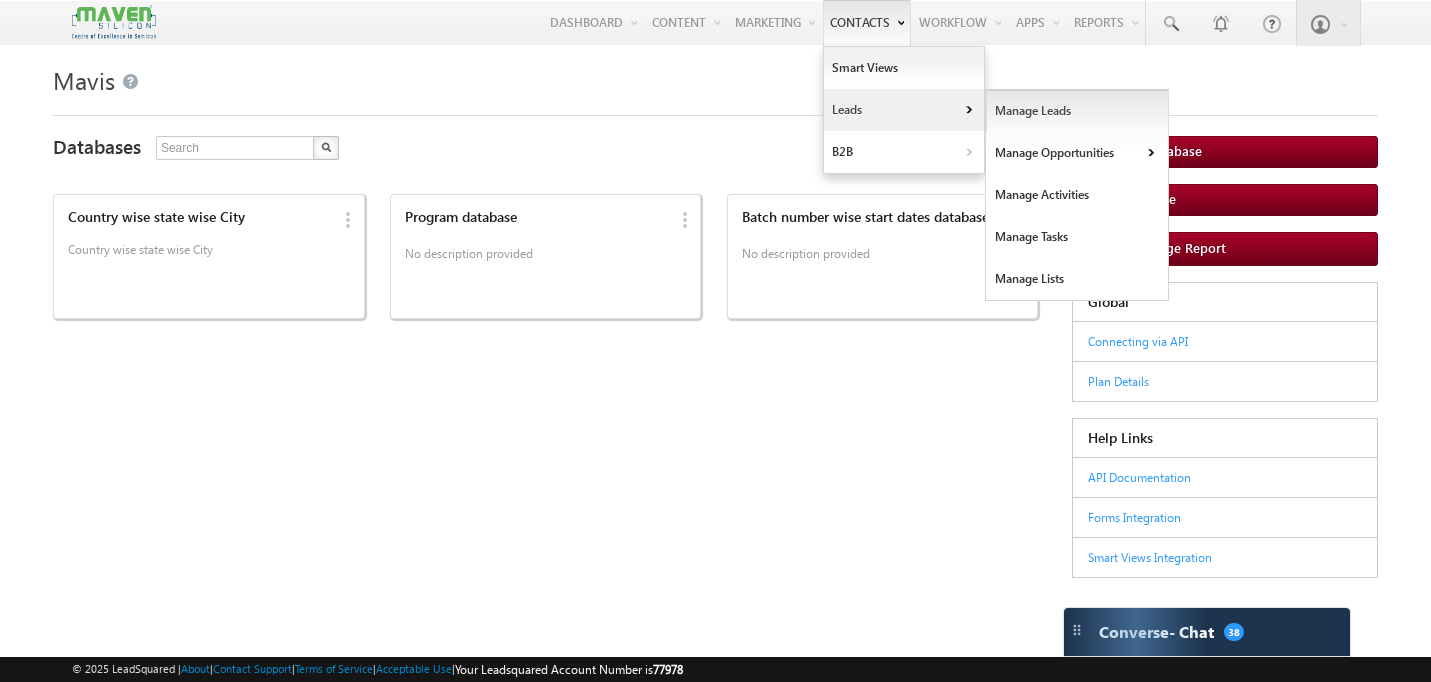 click on "Manage Leads" at bounding box center (1077, 111) 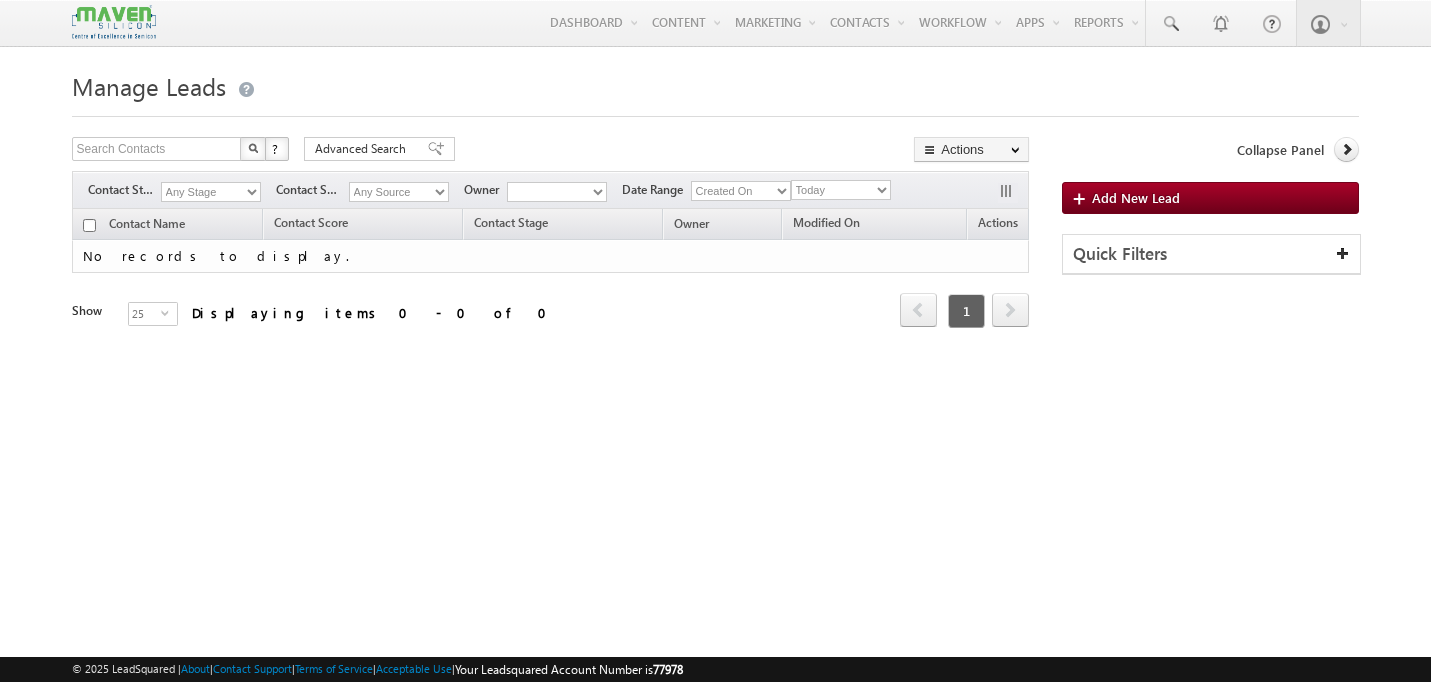scroll, scrollTop: 0, scrollLeft: 0, axis: both 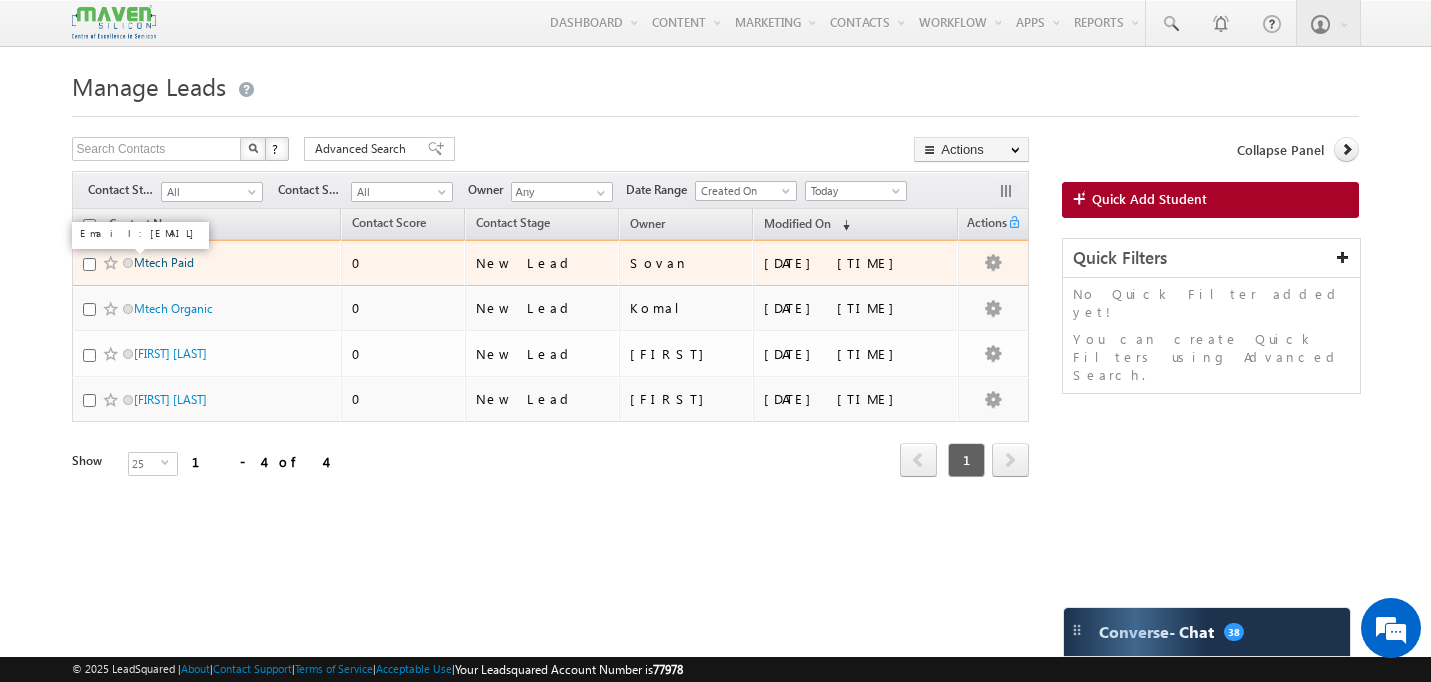 click on "Mtech Paid" at bounding box center (164, 262) 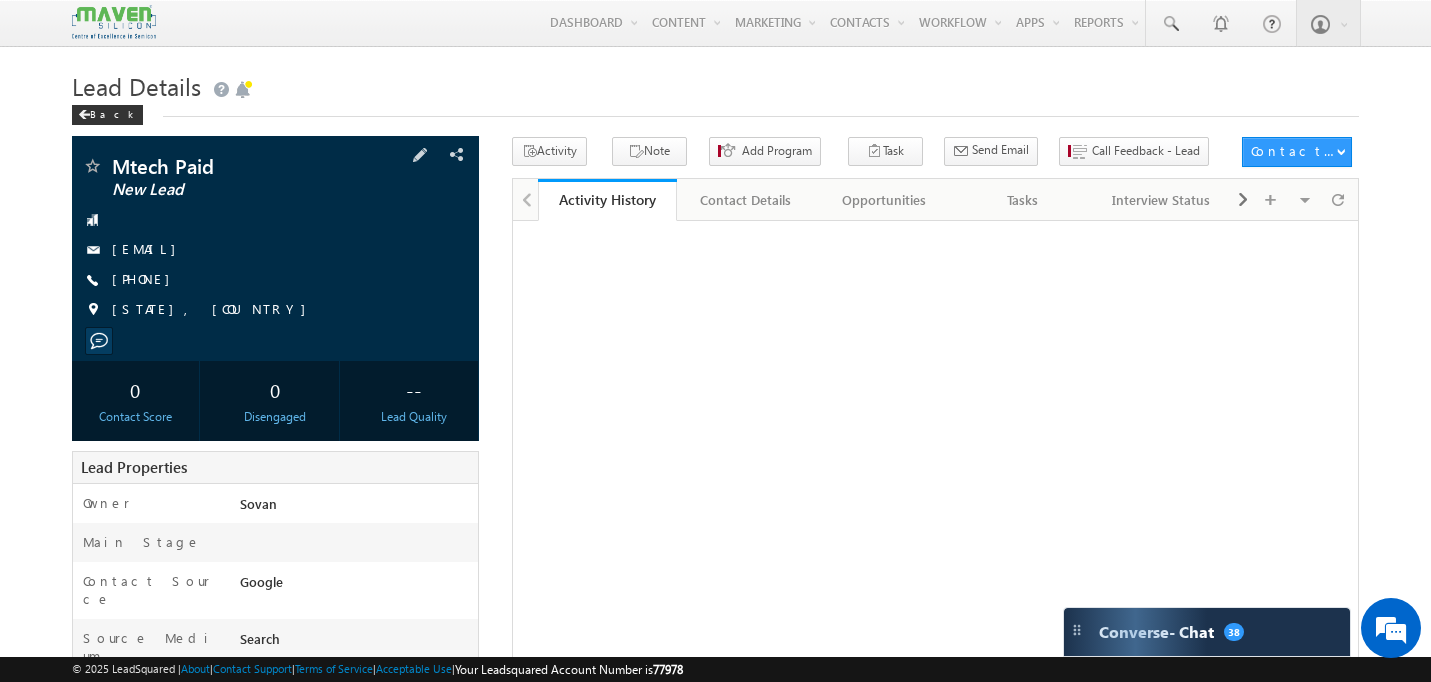 scroll, scrollTop: 0, scrollLeft: 0, axis: both 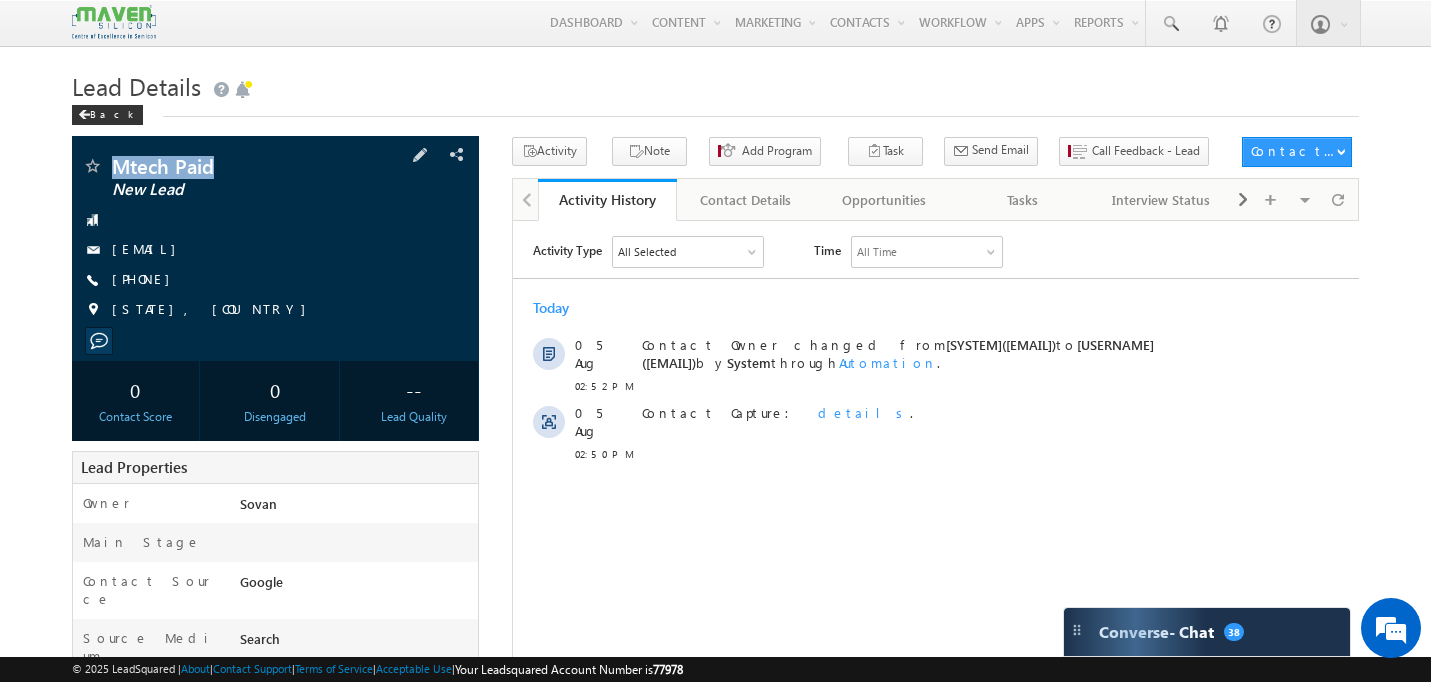 drag, startPoint x: 232, startPoint y: 171, endPoint x: 105, endPoint y: 170, distance: 127.00394 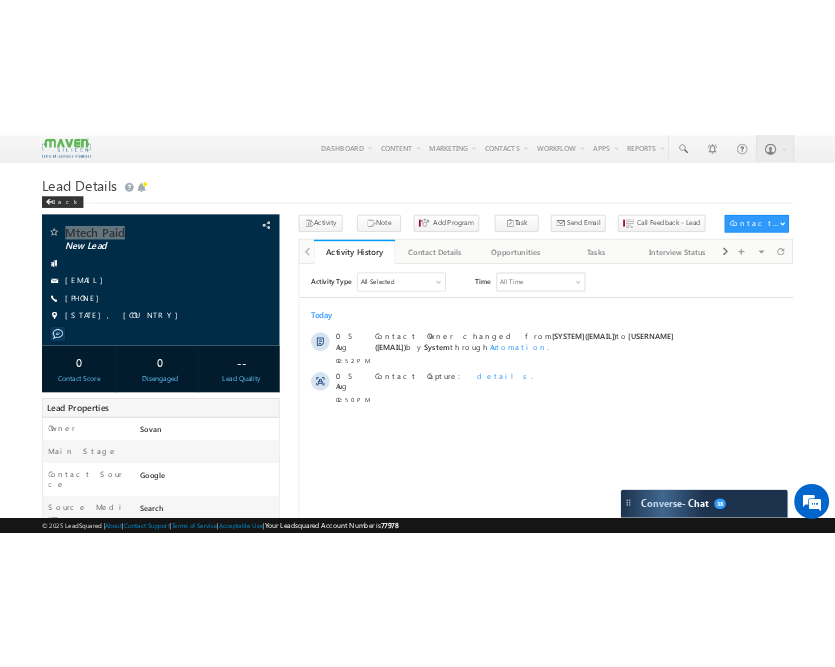 scroll, scrollTop: 0, scrollLeft: 0, axis: both 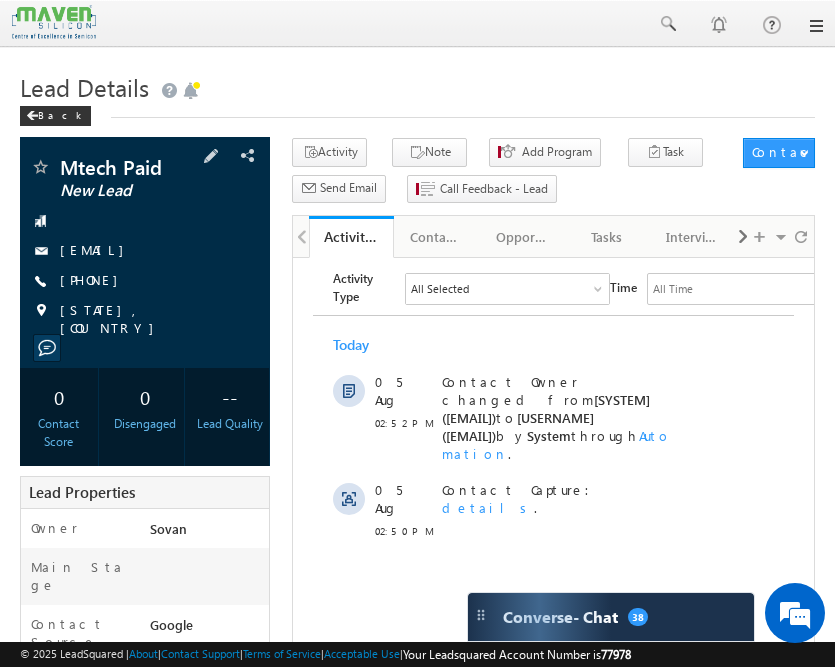 drag, startPoint x: 59, startPoint y: 255, endPoint x: 218, endPoint y: 257, distance: 159.01257 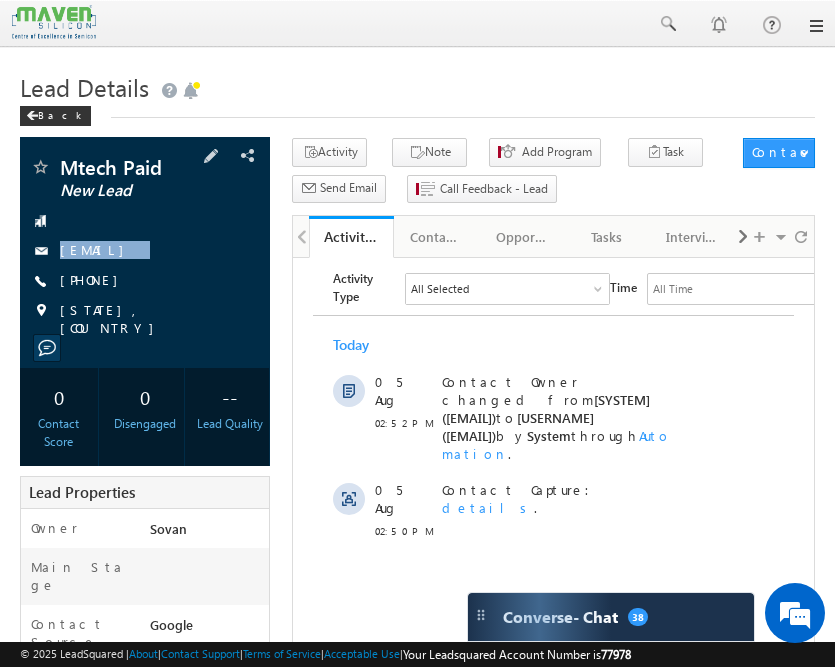 drag, startPoint x: 248, startPoint y: 255, endPoint x: 265, endPoint y: 266, distance: 20.248457 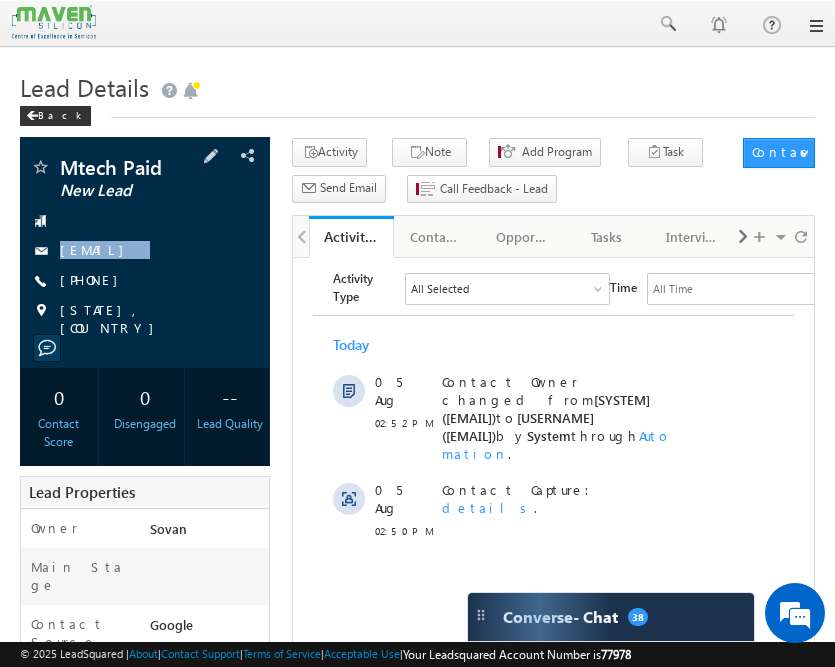 click on "Mtech Paid
New Lead
mtechpaid@maven-silicon.com" at bounding box center [145, 252] 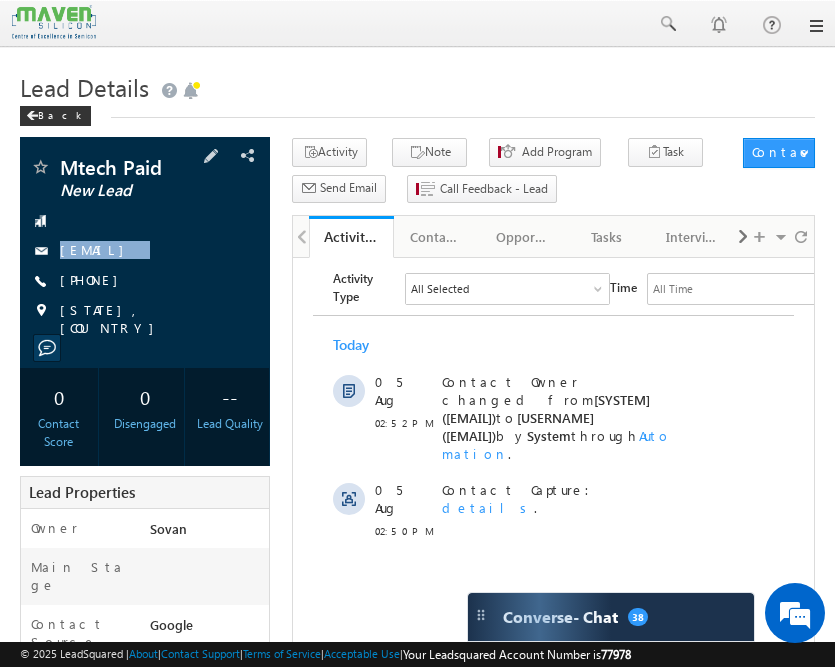 drag, startPoint x: 92, startPoint y: 283, endPoint x: 166, endPoint y: 284, distance: 74.00676 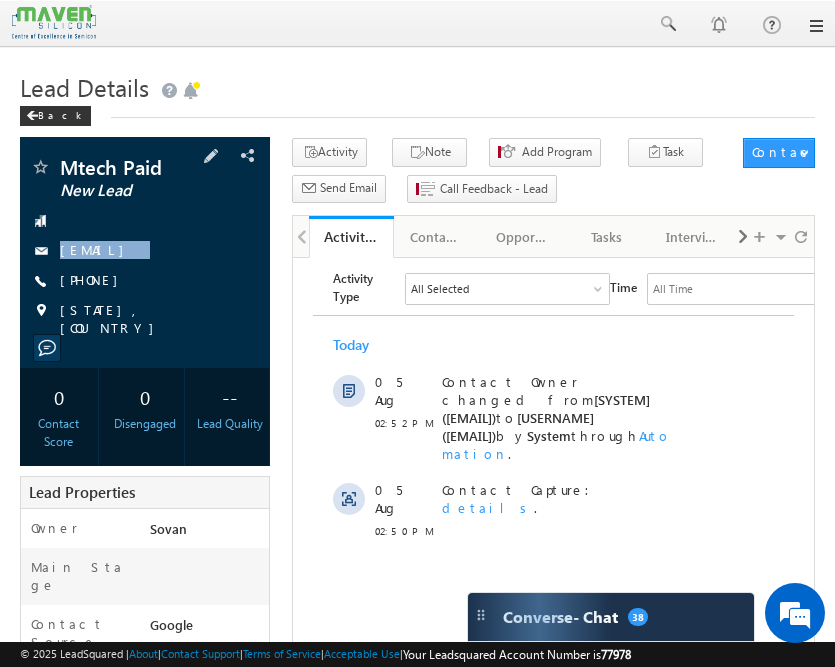 click on "+91-9999914499" at bounding box center [145, 281] 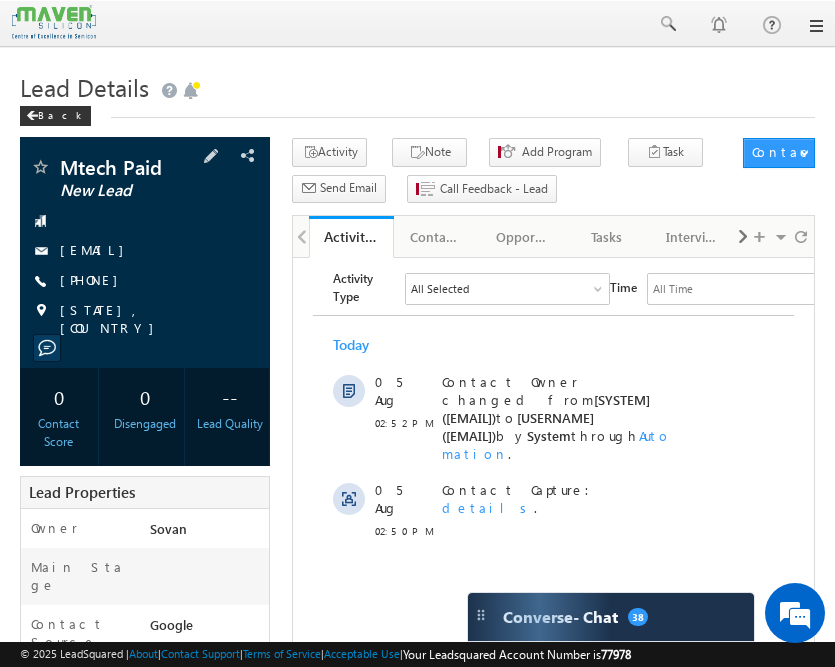 click on "+91-9999914499" at bounding box center [145, 281] 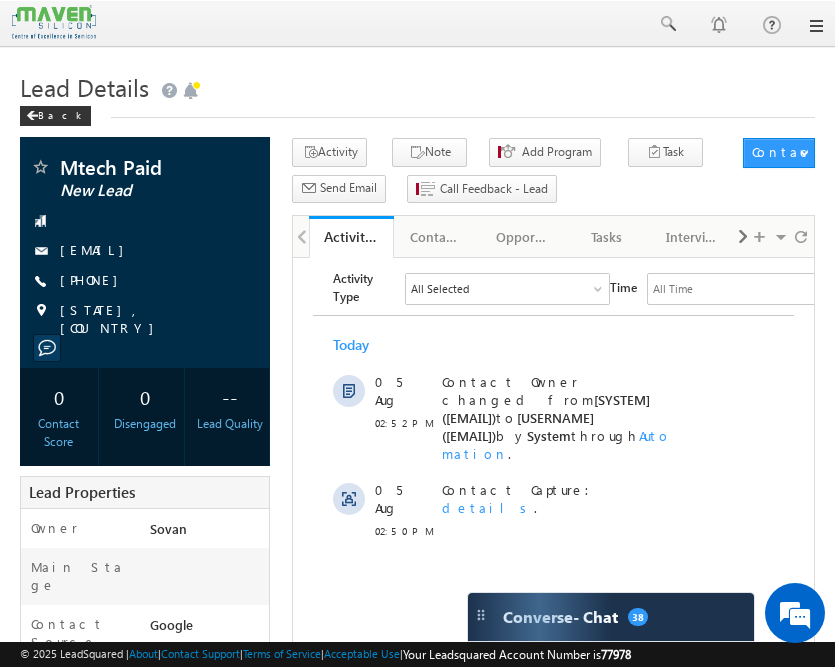 copy on "[PHONE]" 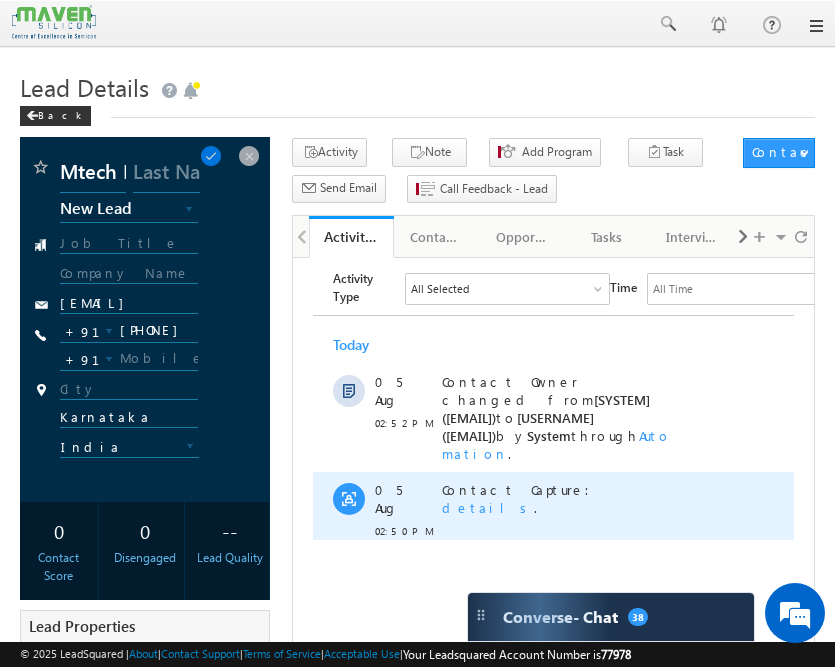 click on "details" at bounding box center (488, 507) 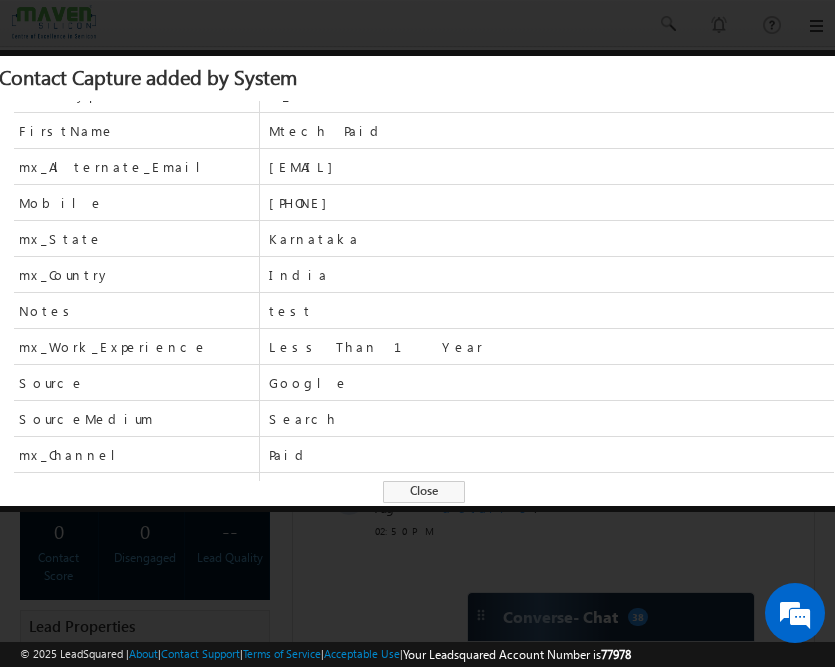 scroll, scrollTop: 29, scrollLeft: 0, axis: vertical 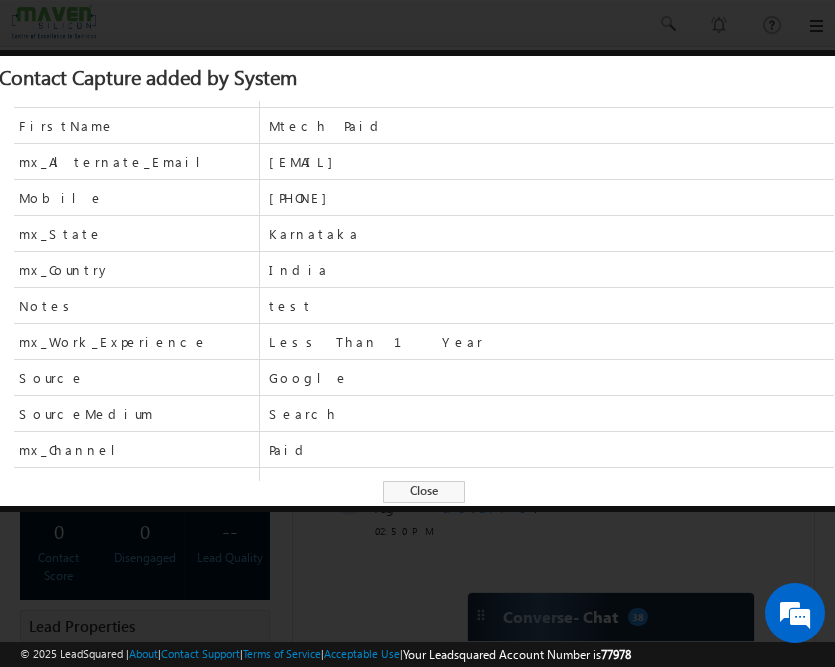 click at bounding box center (417, 333) 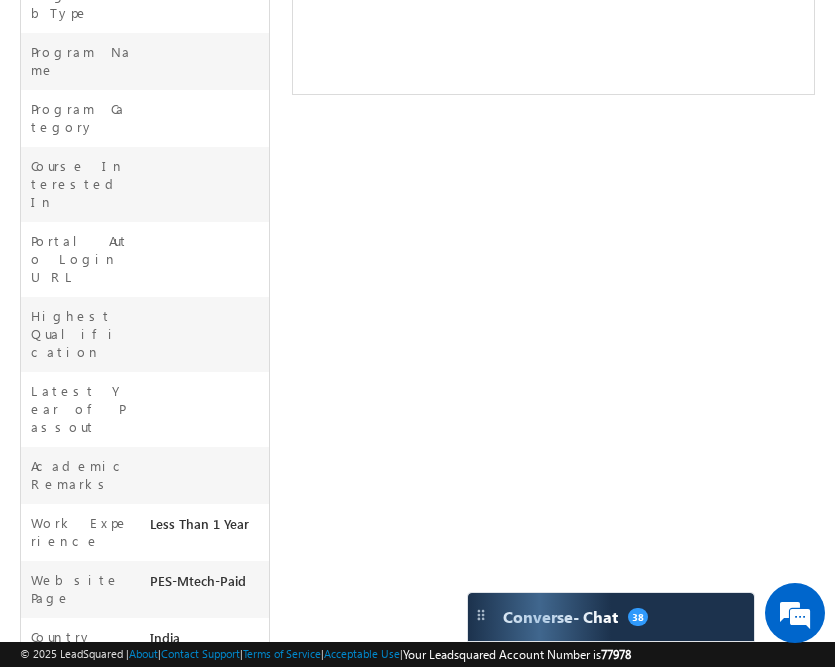 scroll, scrollTop: 0, scrollLeft: 0, axis: both 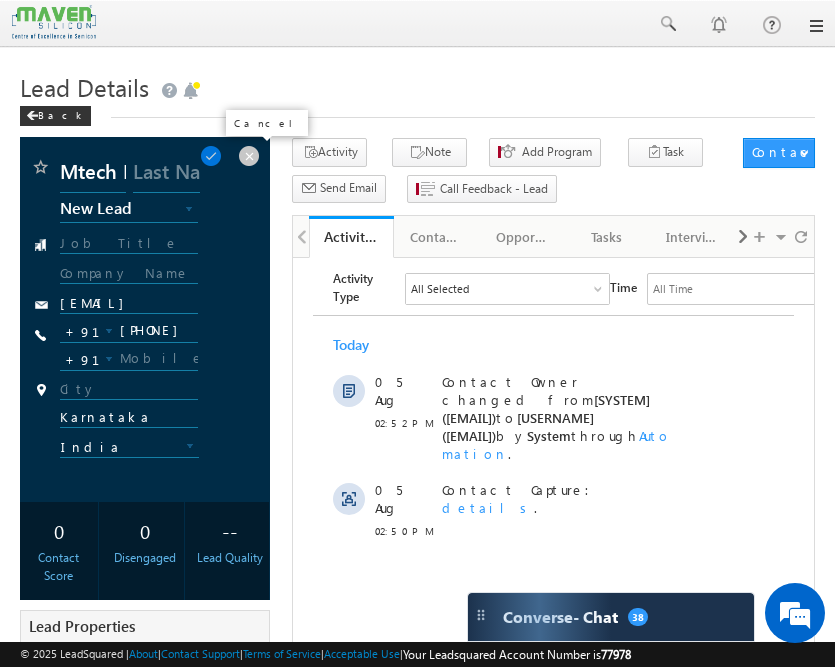 click at bounding box center (249, 156) 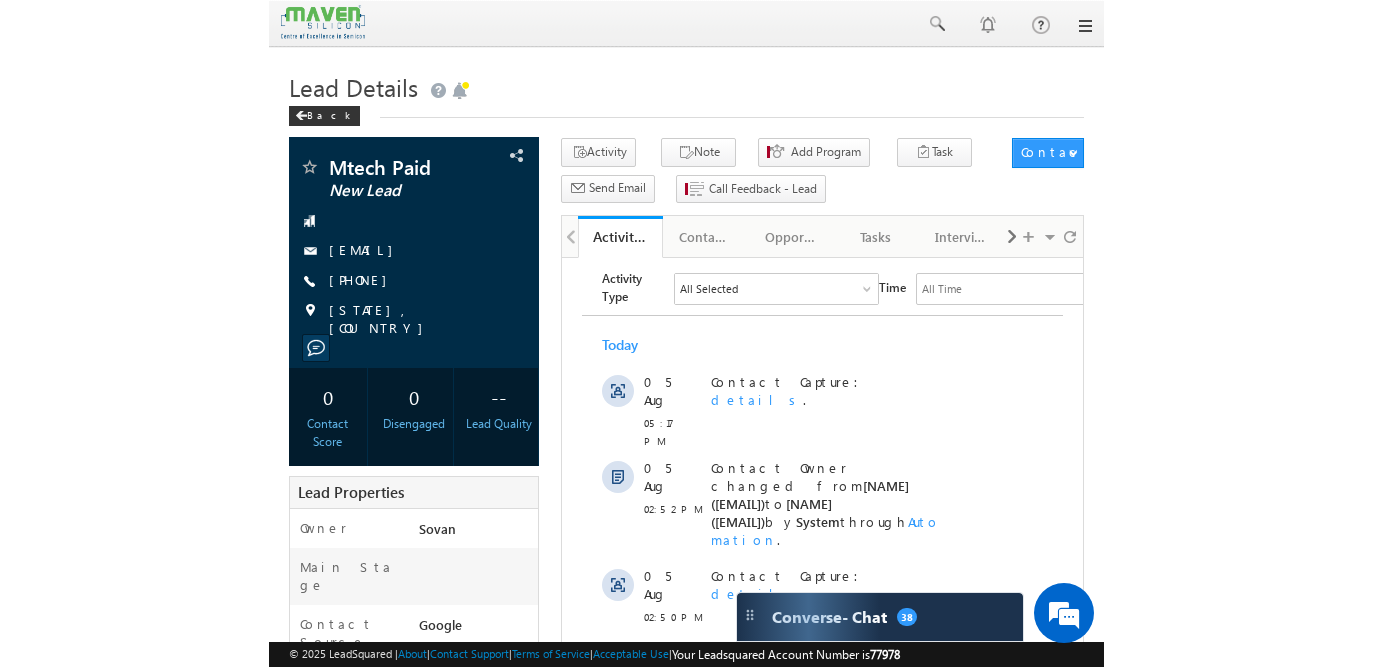 scroll, scrollTop: 0, scrollLeft: 0, axis: both 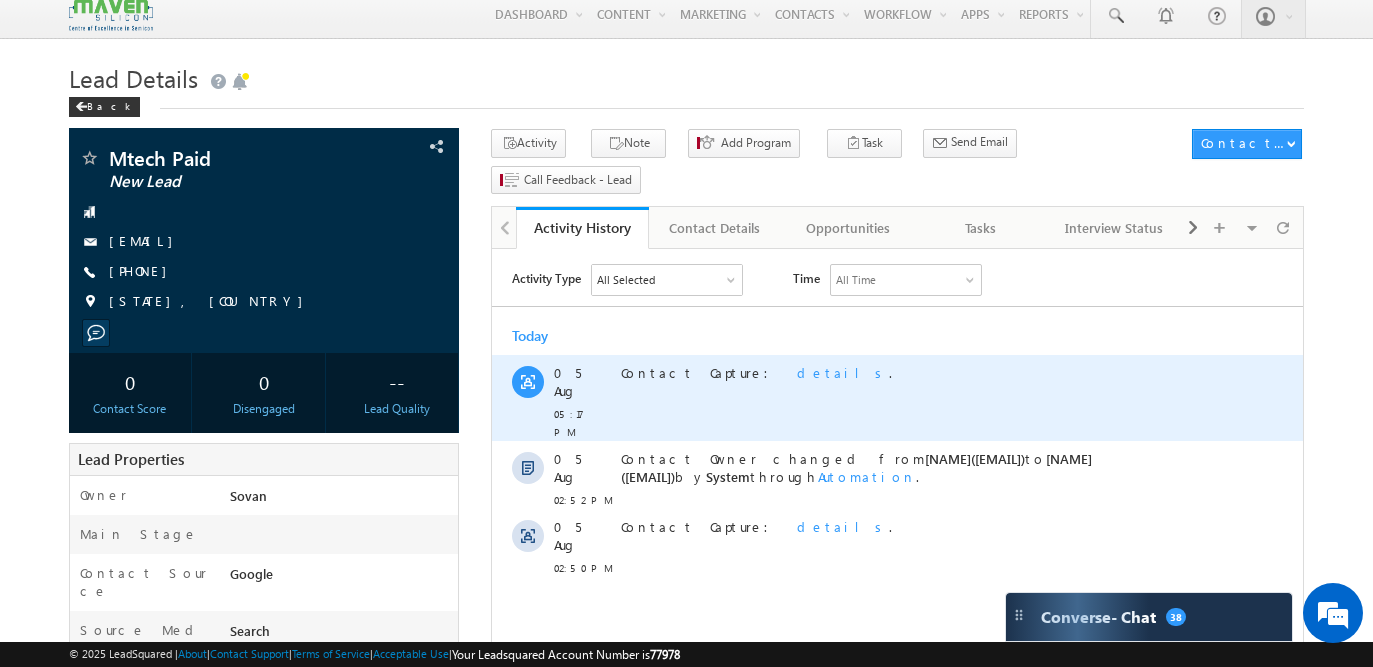 click on "details" at bounding box center [843, 372] 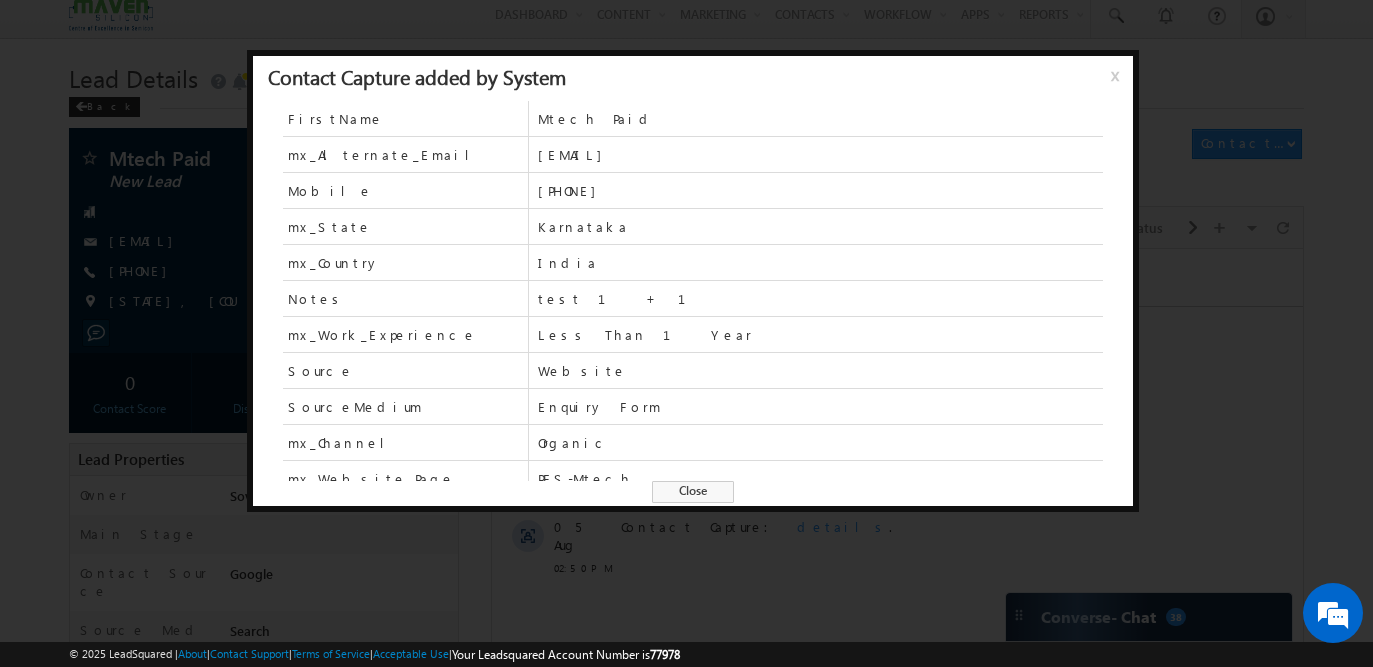 scroll, scrollTop: 0, scrollLeft: 0, axis: both 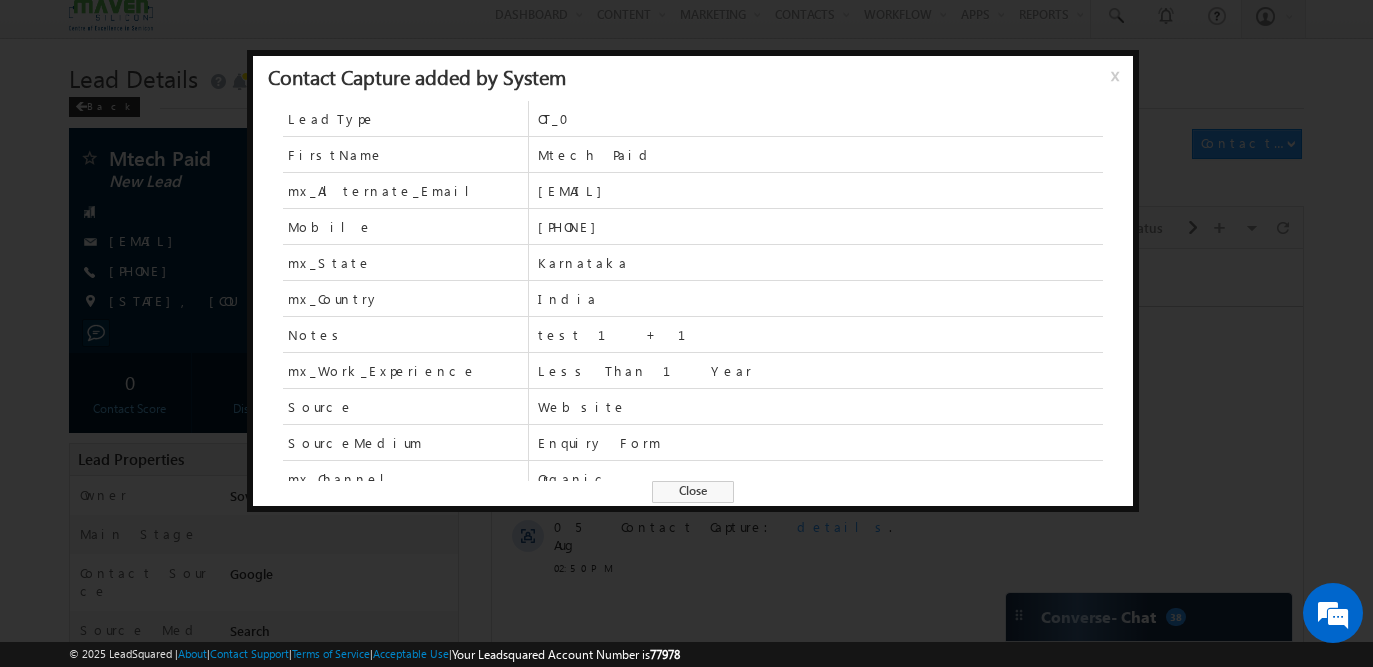 click on "Close" at bounding box center (693, 492) 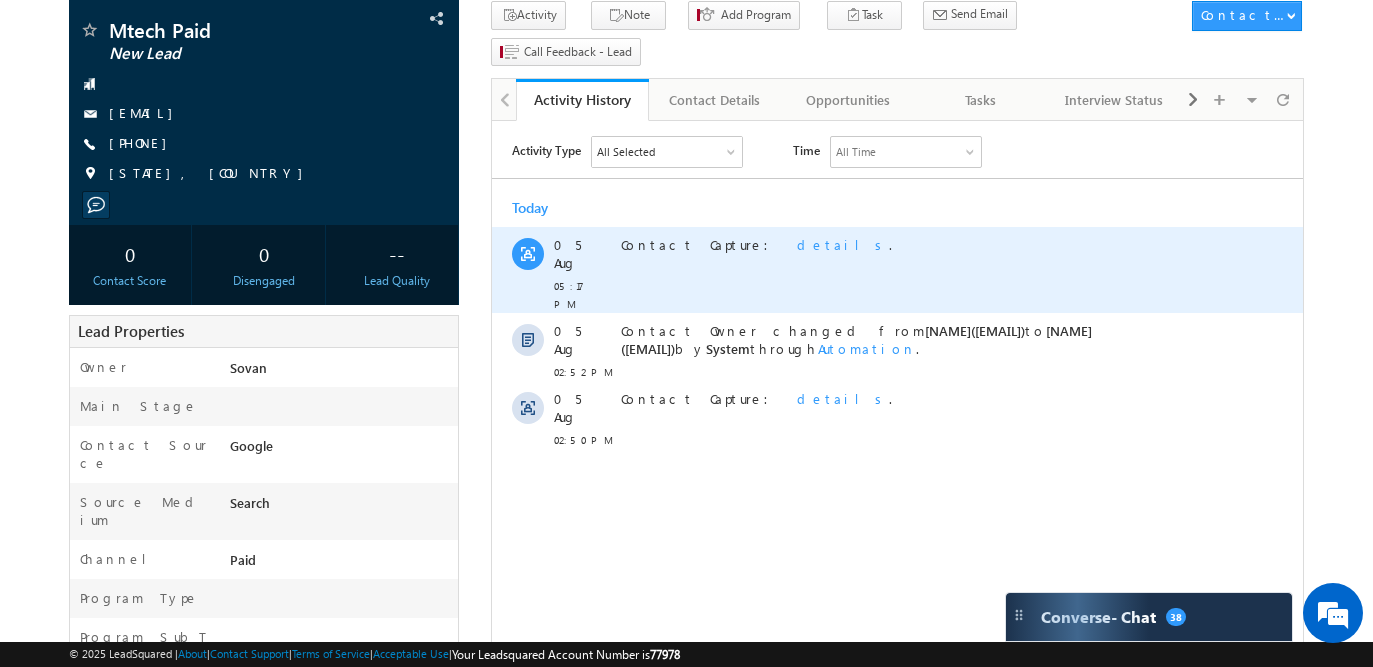 scroll, scrollTop: 128, scrollLeft: 0, axis: vertical 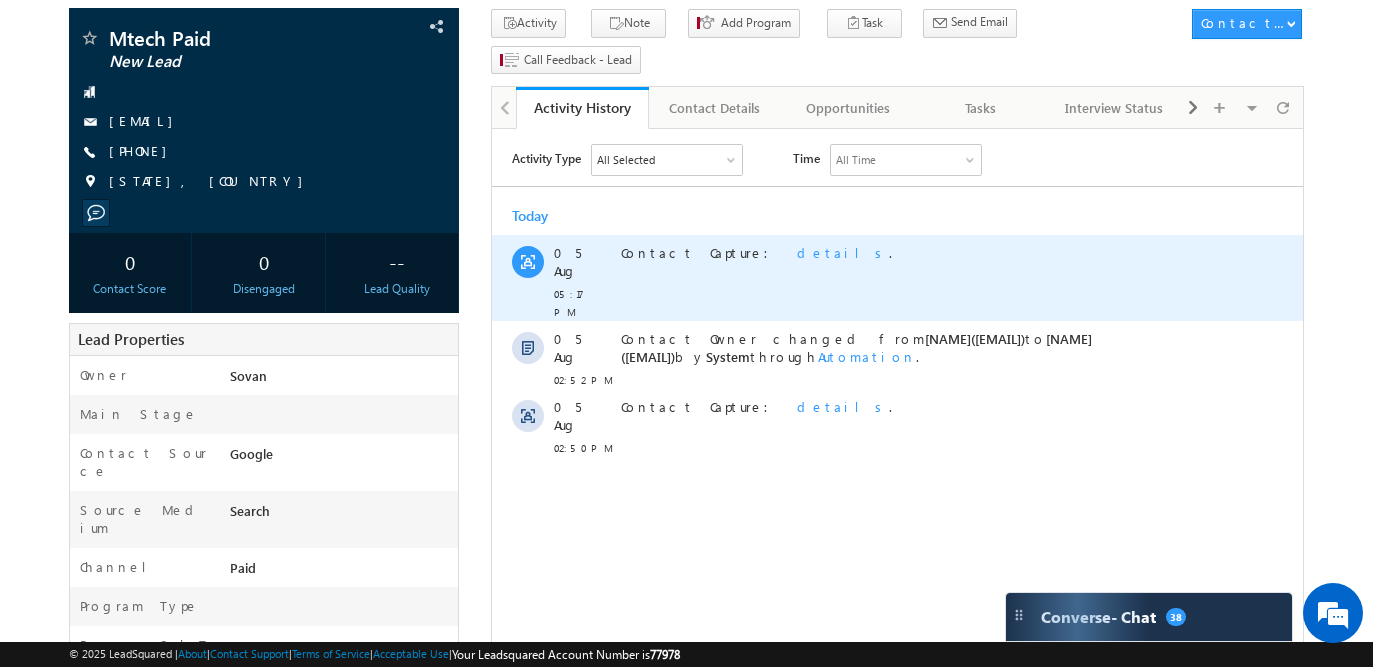 click on "details" at bounding box center (843, 252) 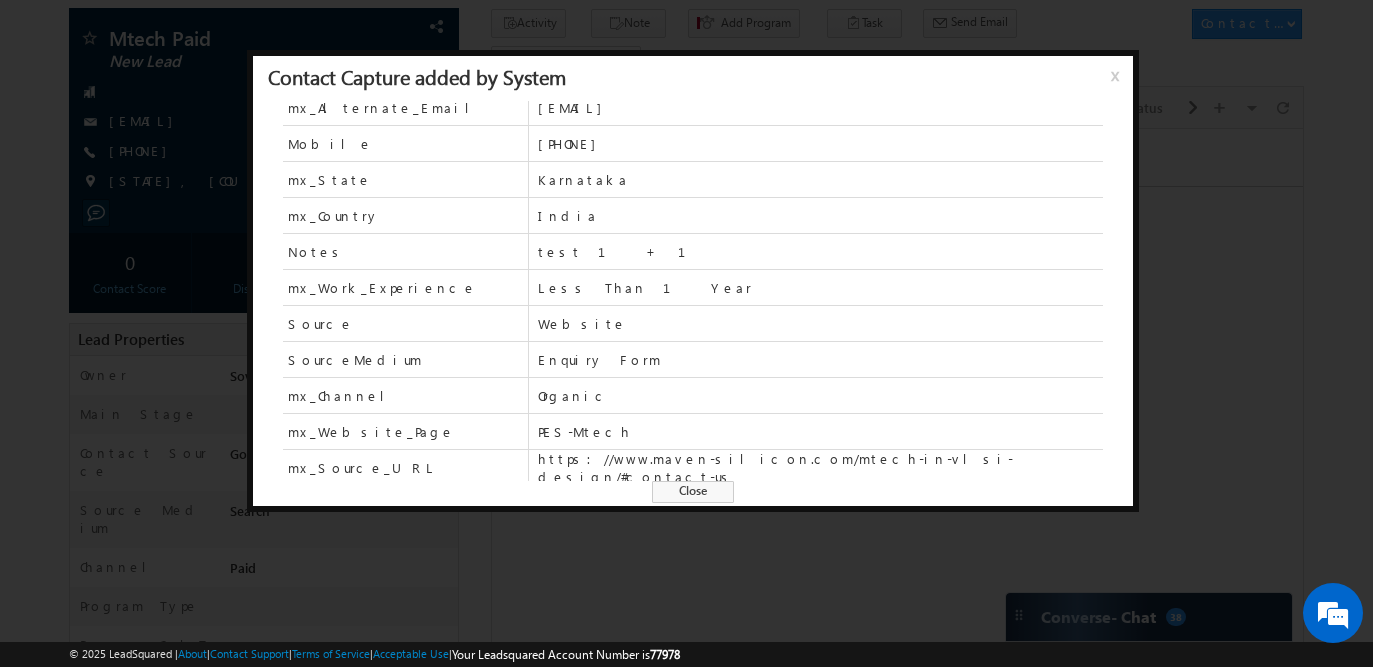 scroll, scrollTop: 87, scrollLeft: 0, axis: vertical 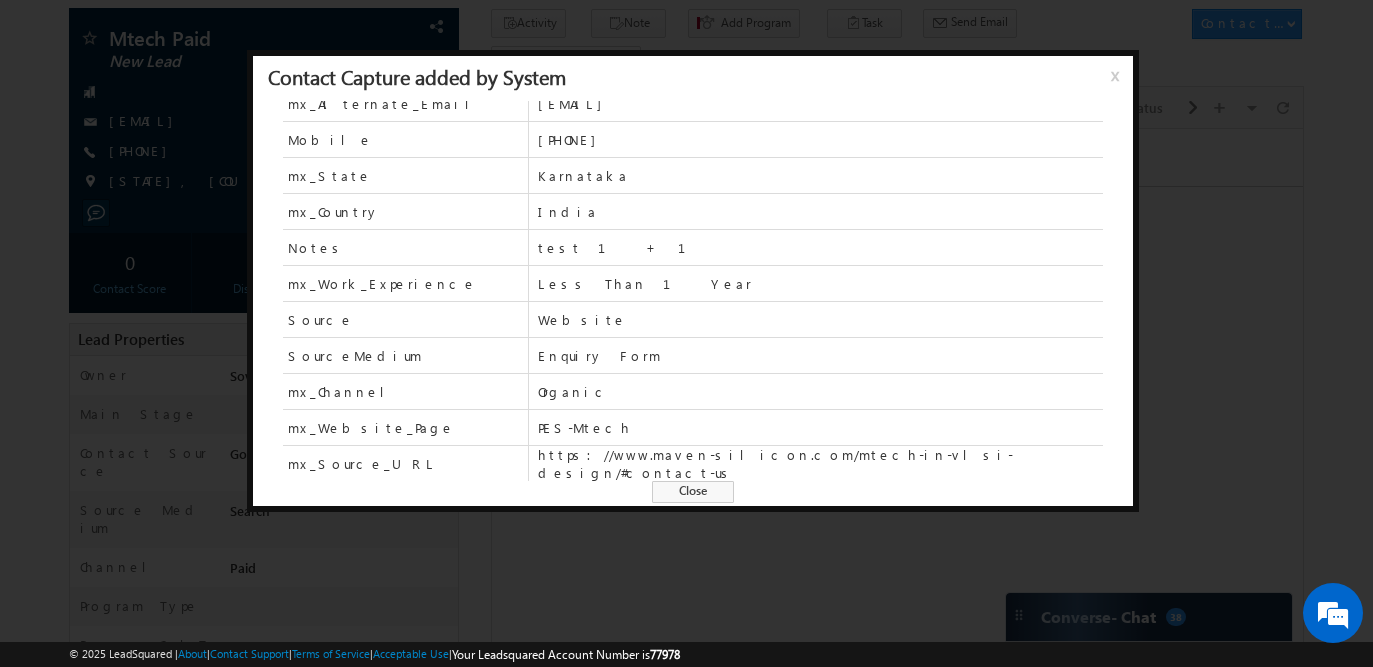 click on "Close" at bounding box center (693, 492) 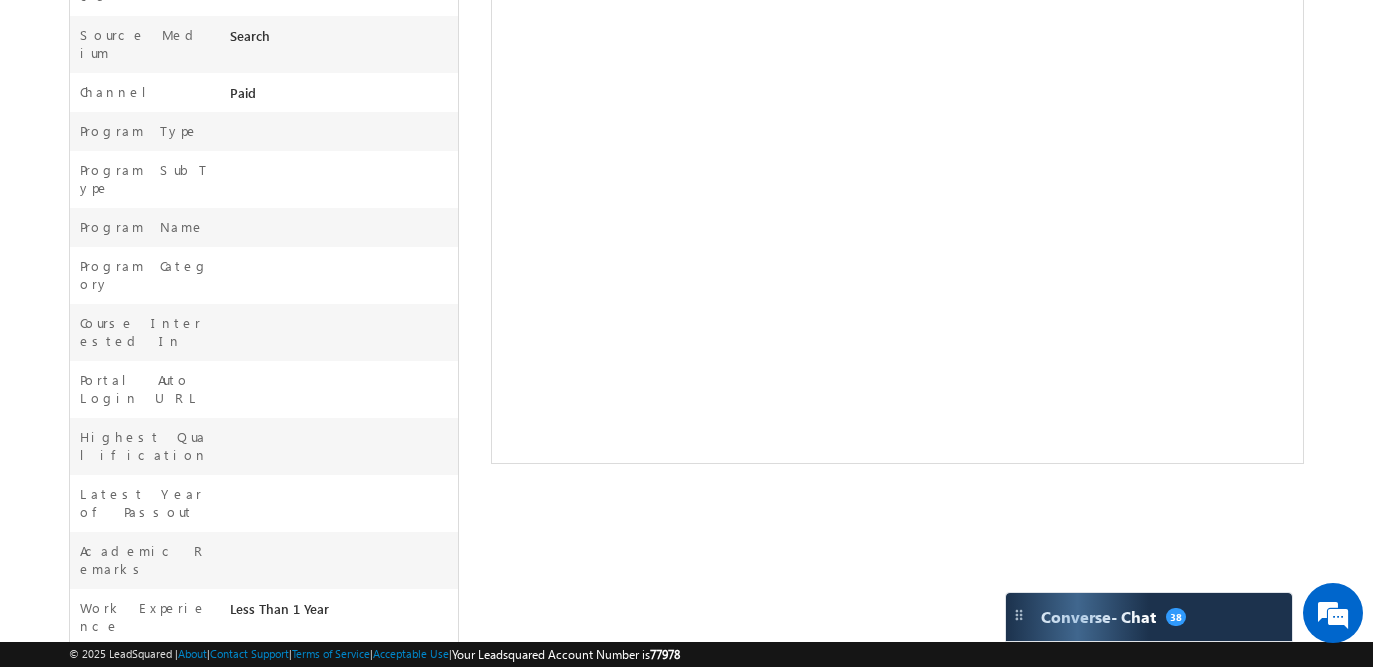 scroll, scrollTop: 608, scrollLeft: 0, axis: vertical 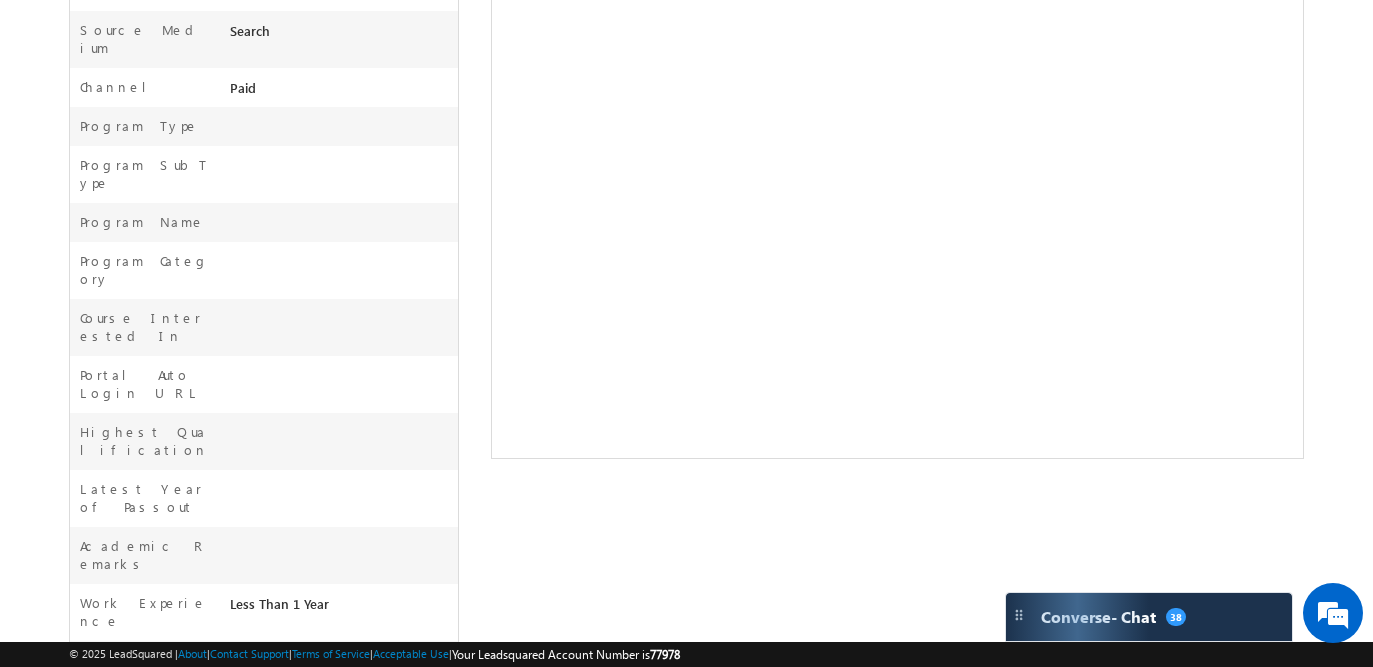 drag, startPoint x: 344, startPoint y: 488, endPoint x: 244, endPoint y: 486, distance: 100.02 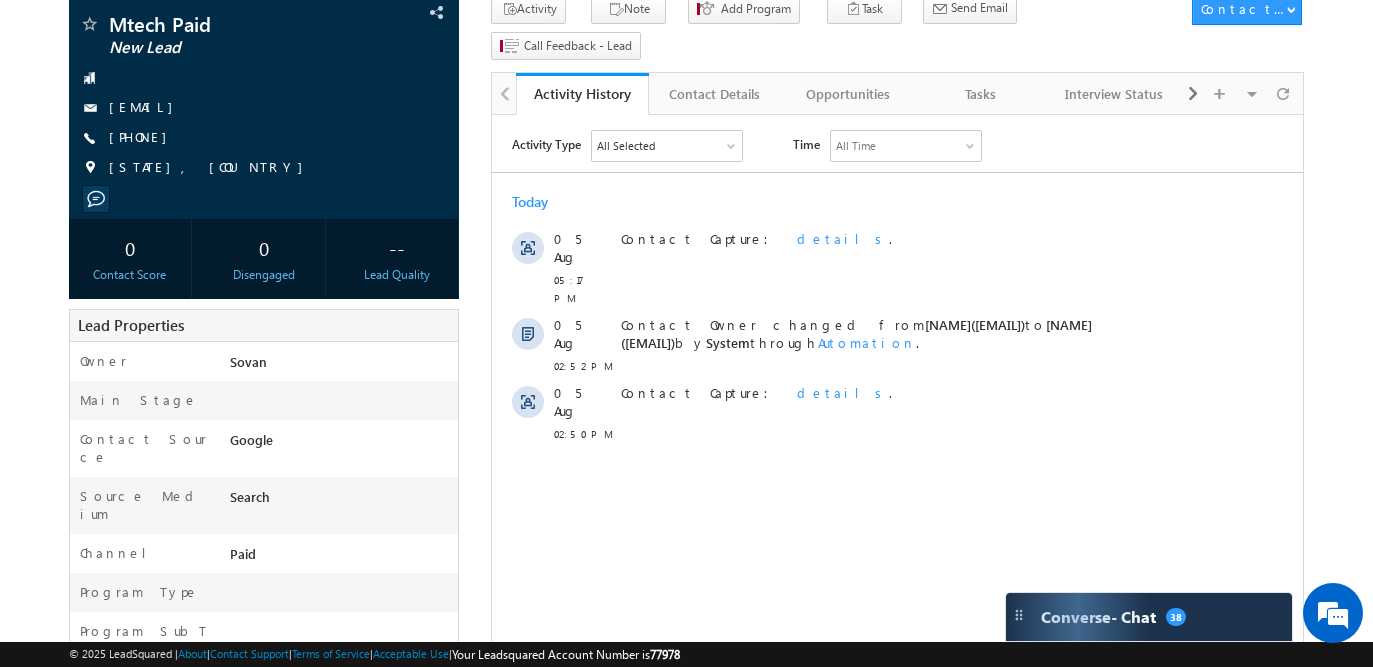 scroll, scrollTop: 131, scrollLeft: 0, axis: vertical 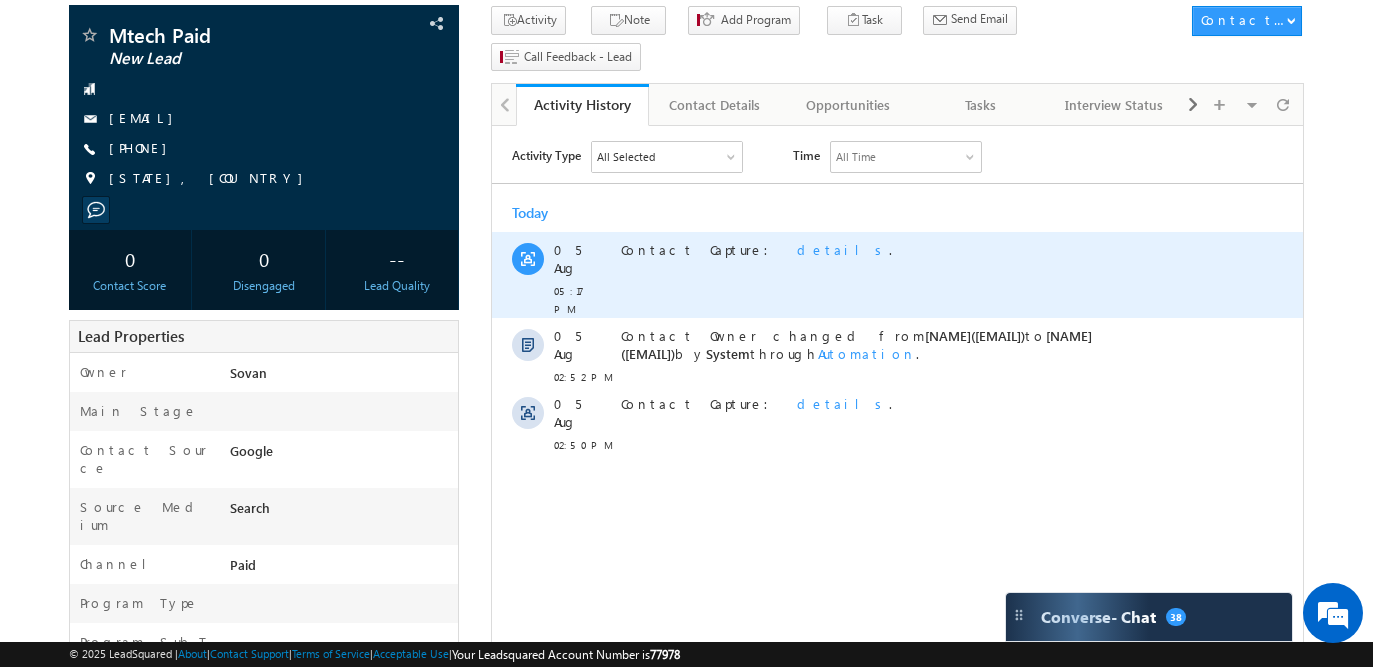 click on "details" at bounding box center [843, 249] 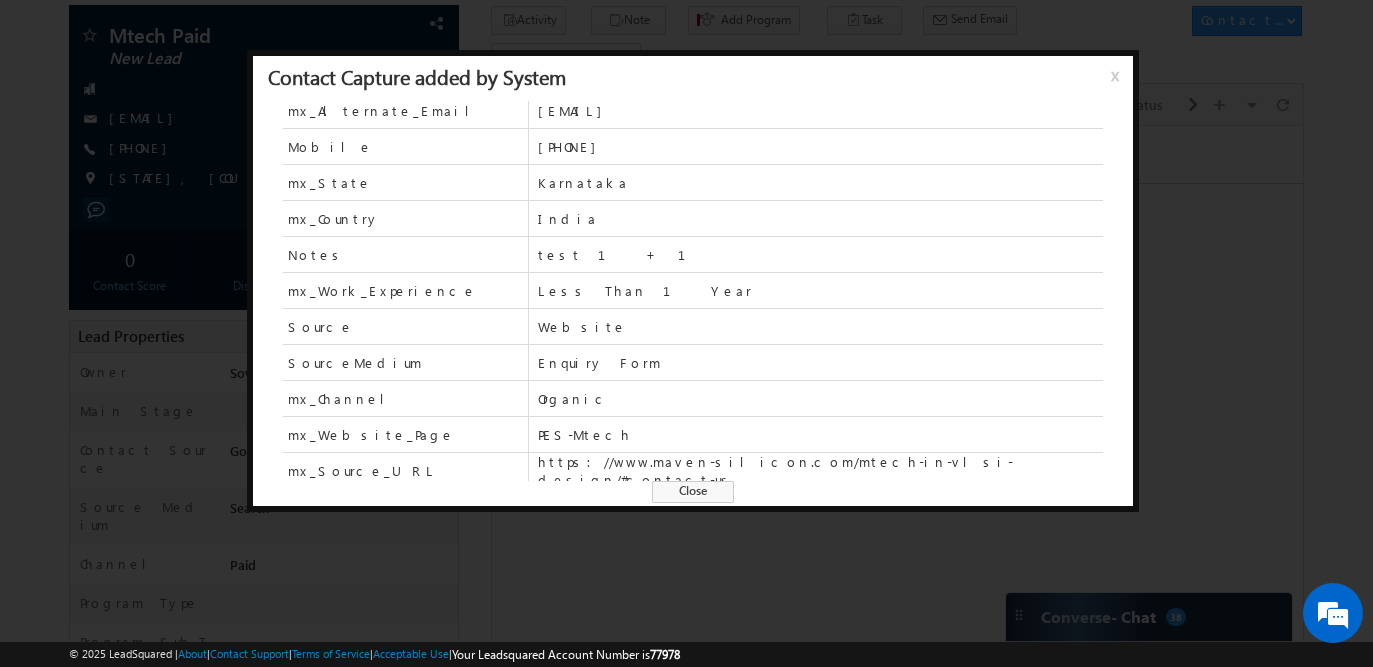 scroll, scrollTop: 87, scrollLeft: 0, axis: vertical 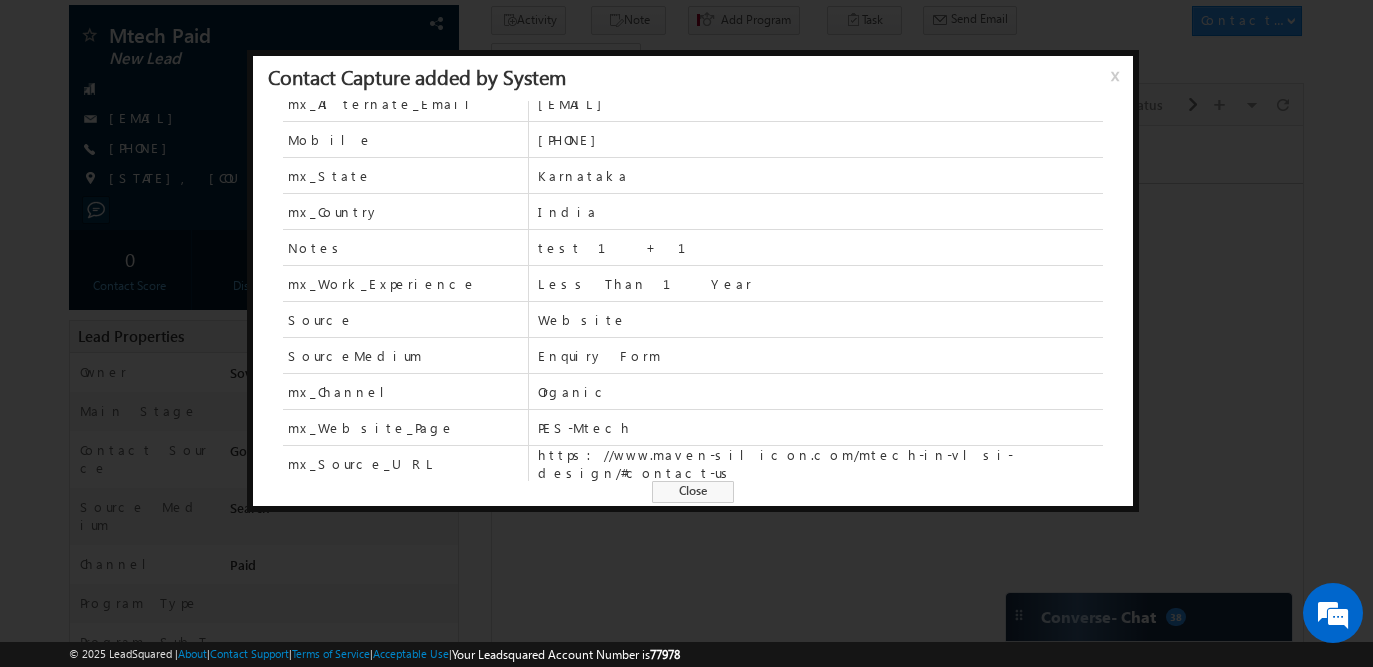 click on "x" at bounding box center [1119, 83] 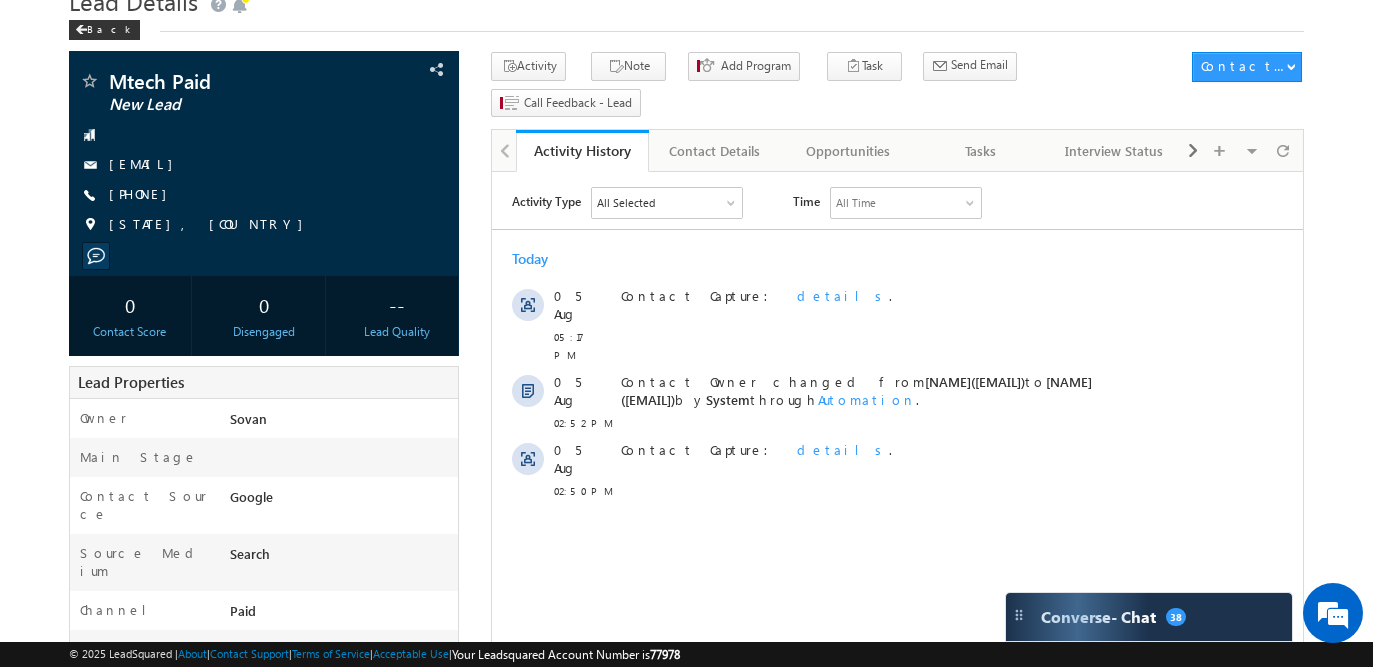 scroll, scrollTop: 0, scrollLeft: 0, axis: both 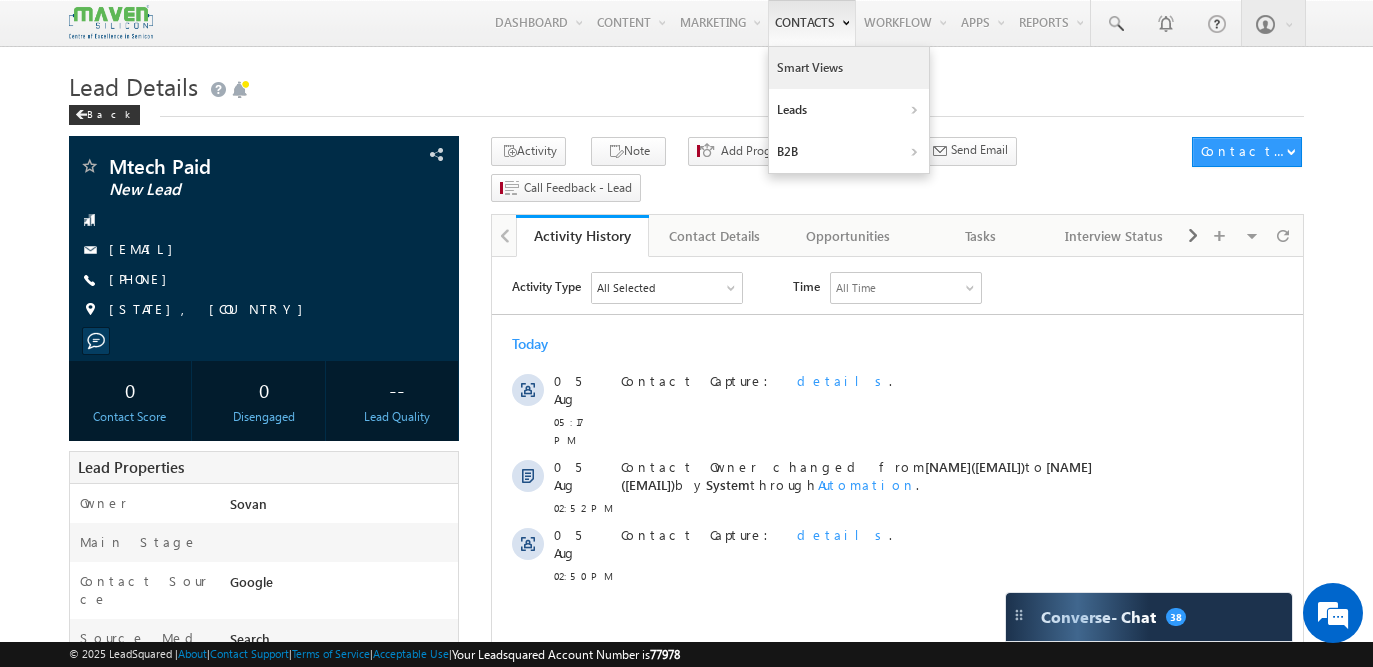 click on "Smart Views" at bounding box center [849, 68] 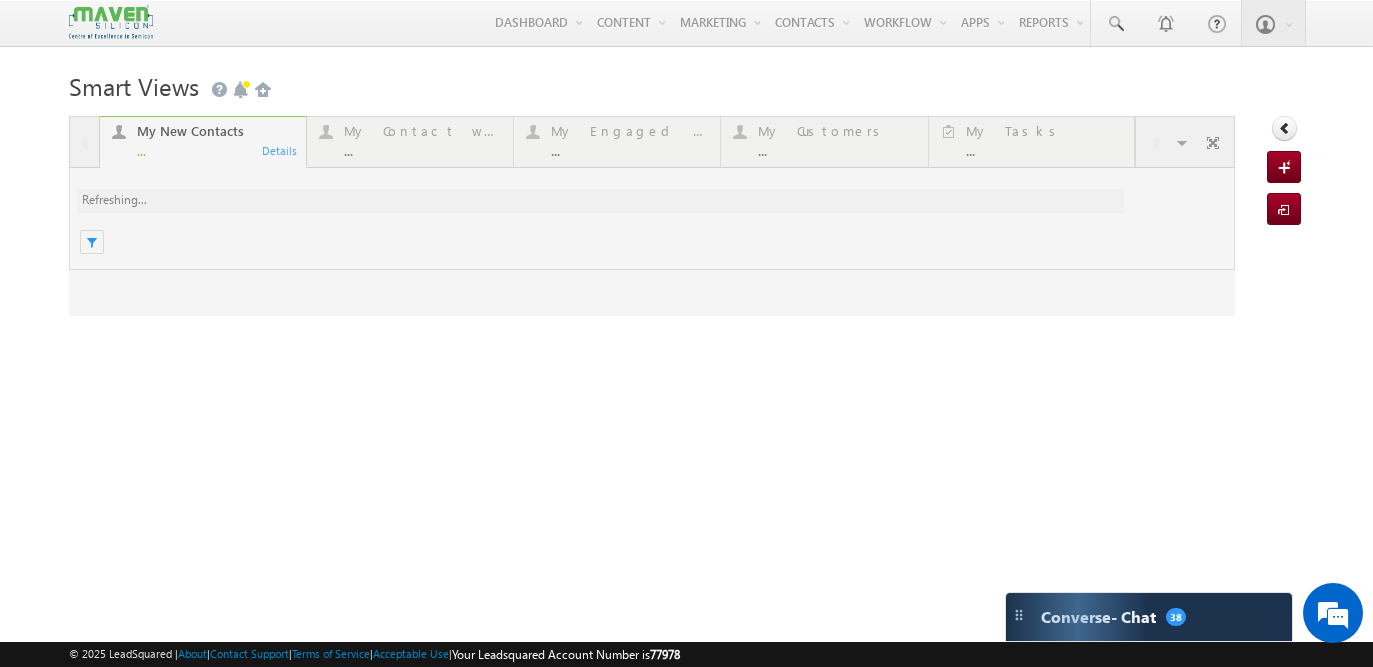 scroll, scrollTop: 0, scrollLeft: 0, axis: both 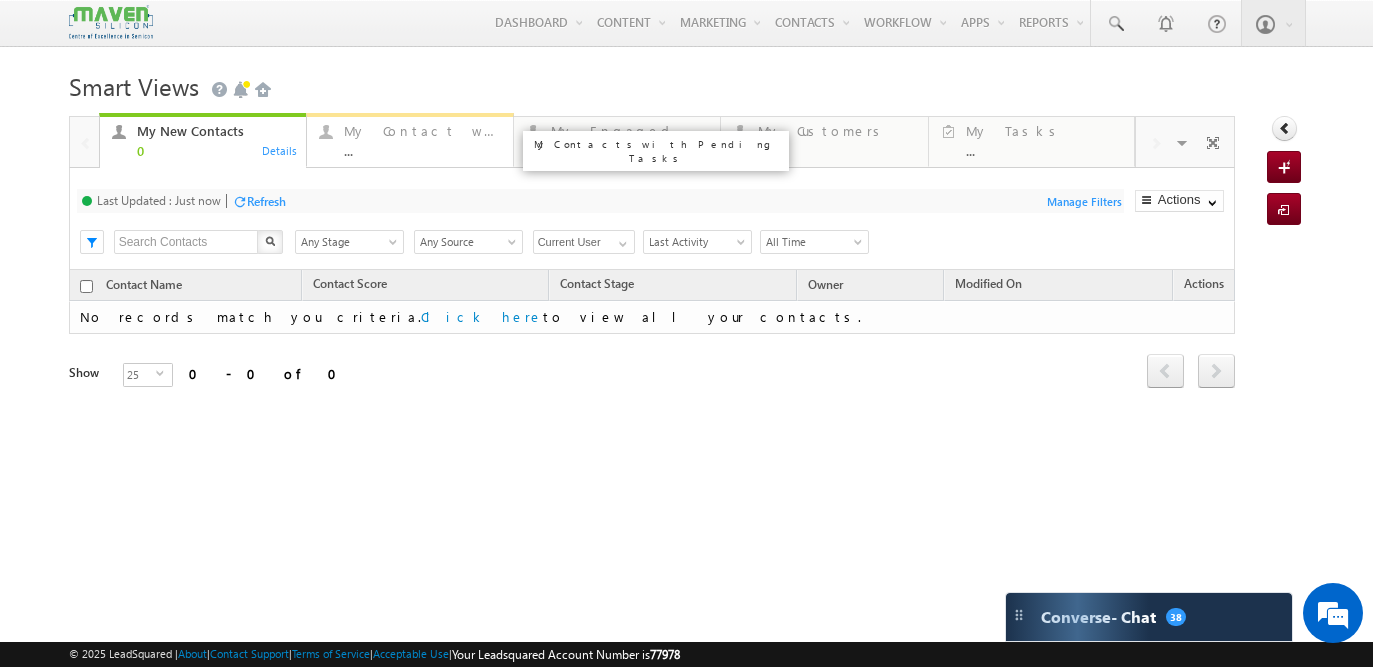 click on "..." at bounding box center (422, 150) 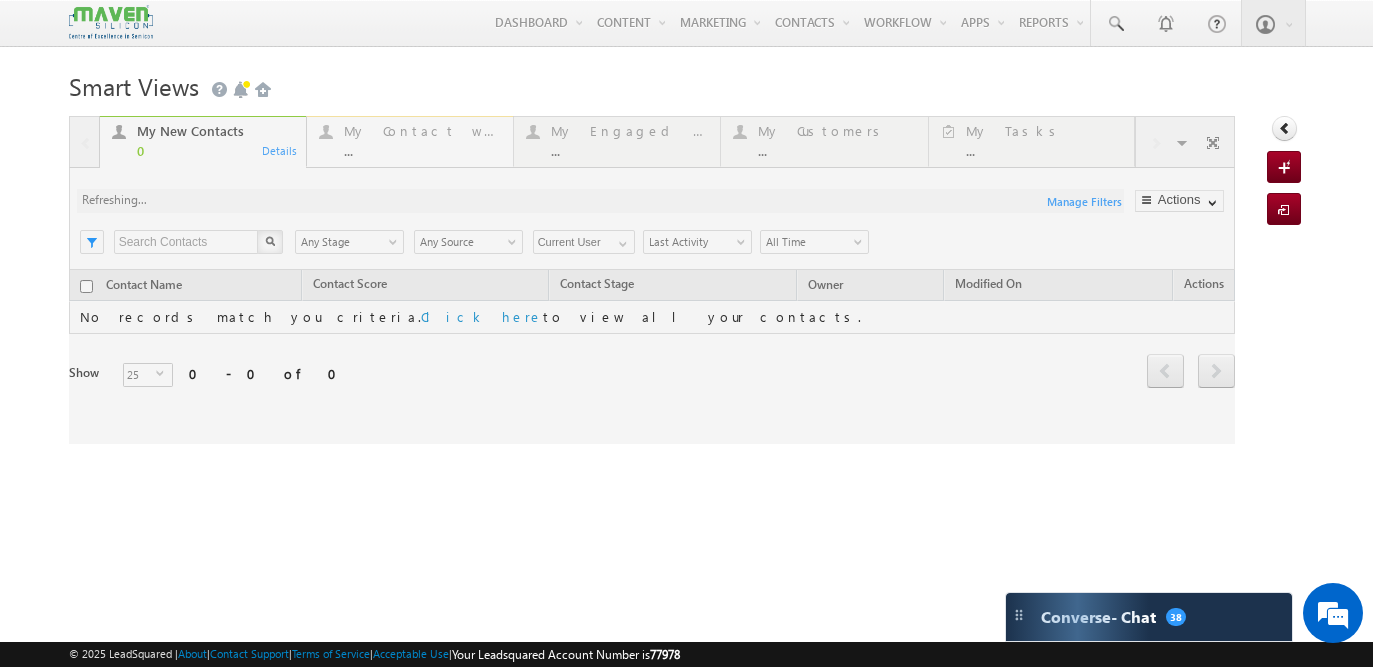 scroll, scrollTop: 0, scrollLeft: 0, axis: both 